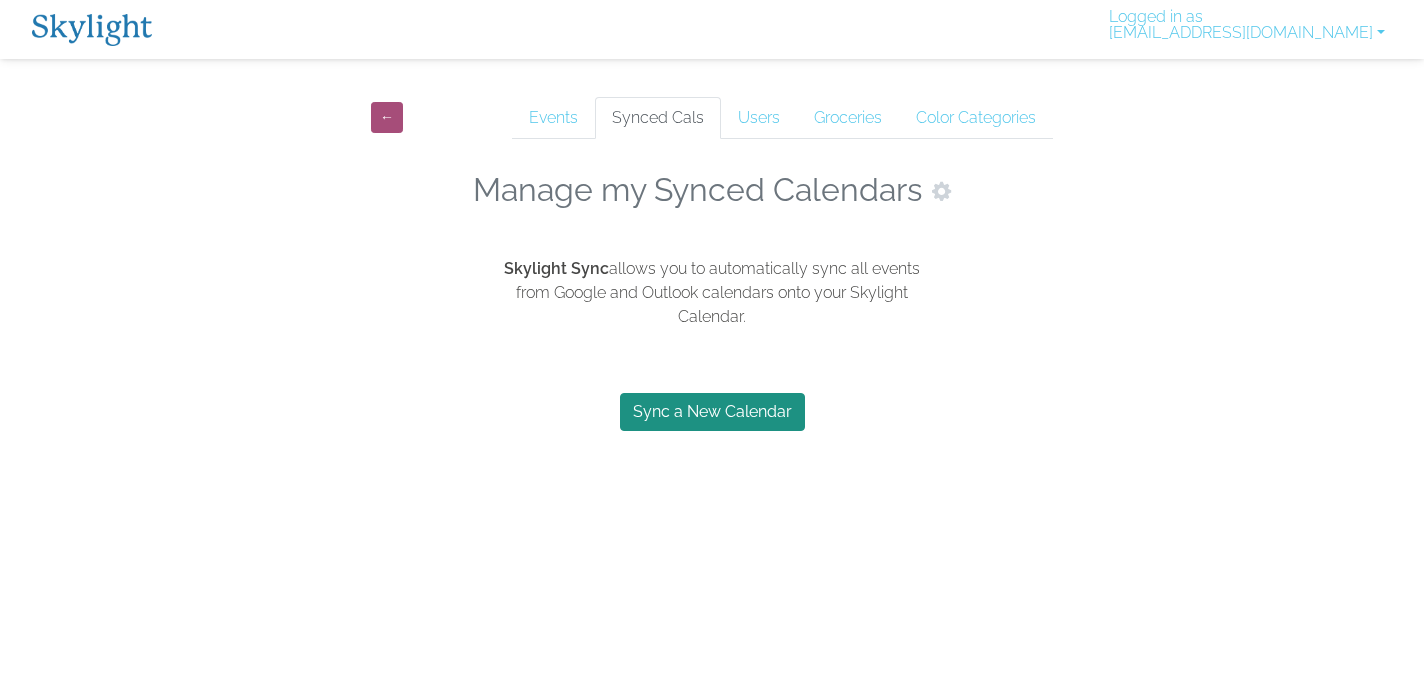 scroll, scrollTop: 0, scrollLeft: 0, axis: both 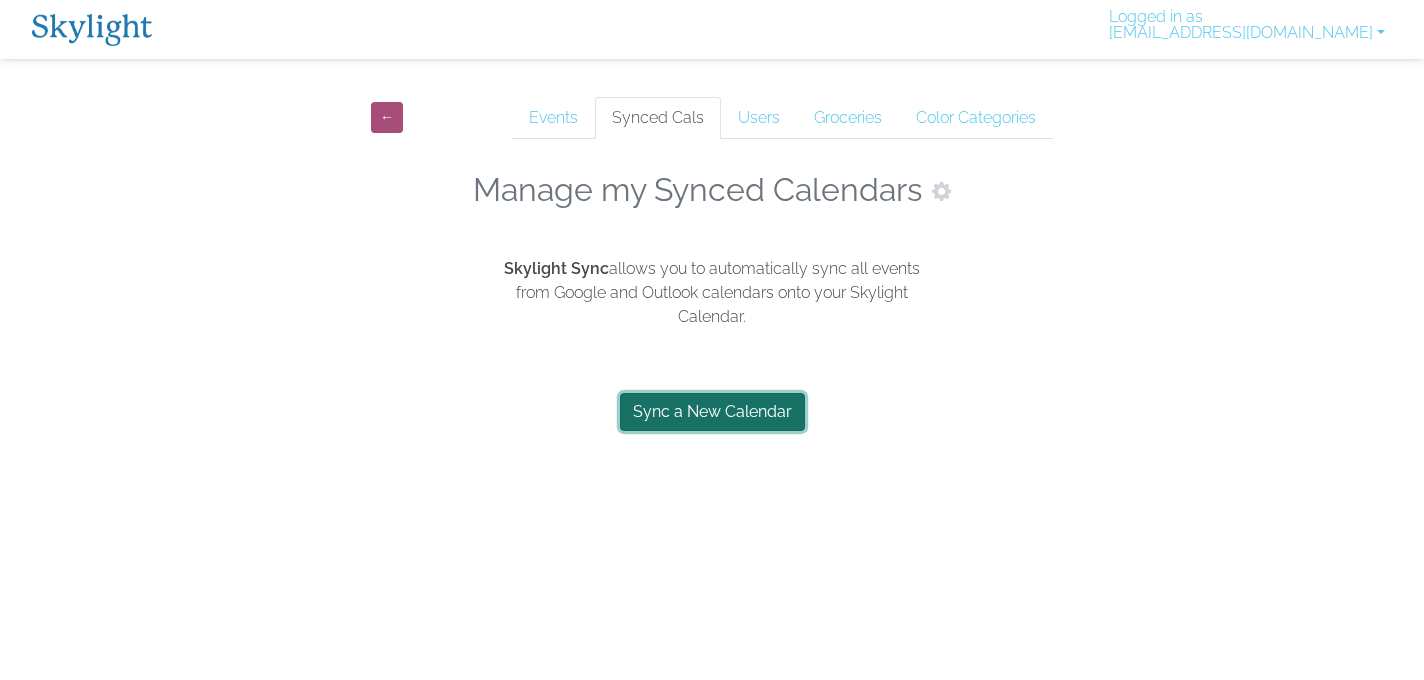 click on "Sync a New Calendar" at bounding box center (712, 412) 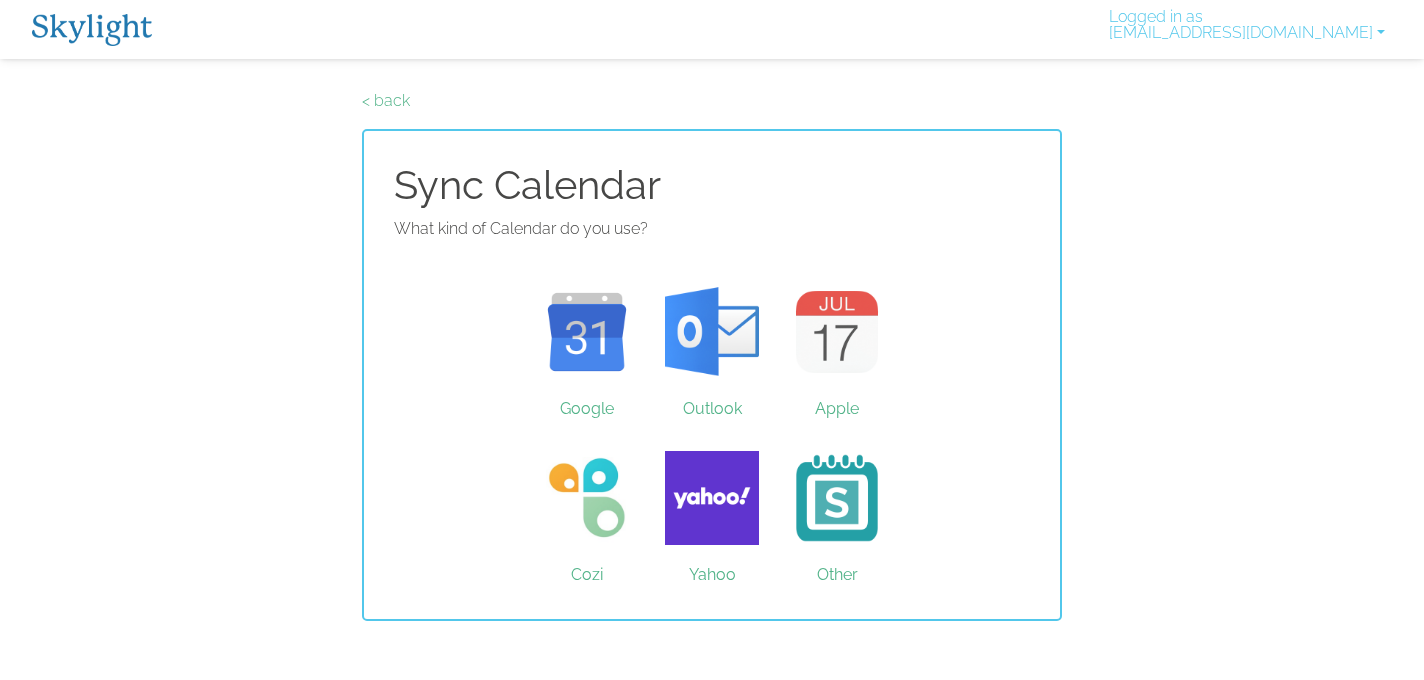 scroll, scrollTop: 0, scrollLeft: 0, axis: both 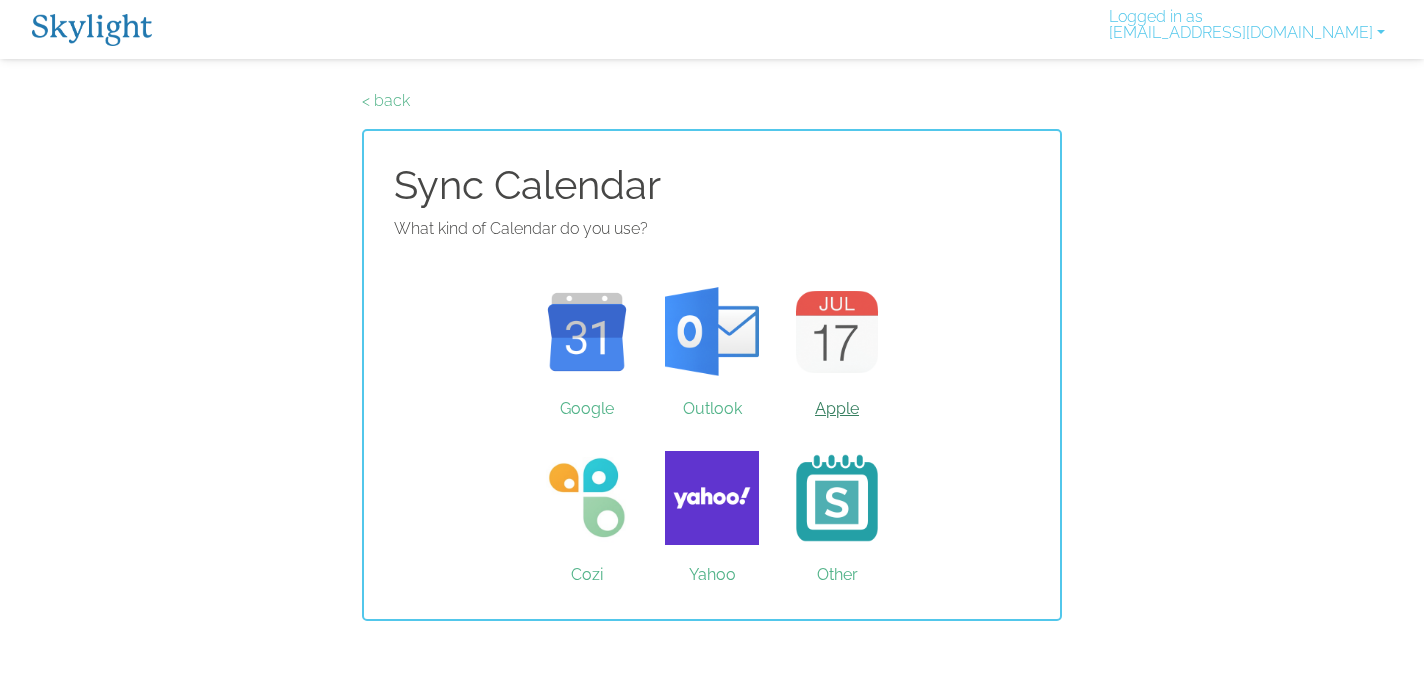 click on "Apple" at bounding box center (837, 332) 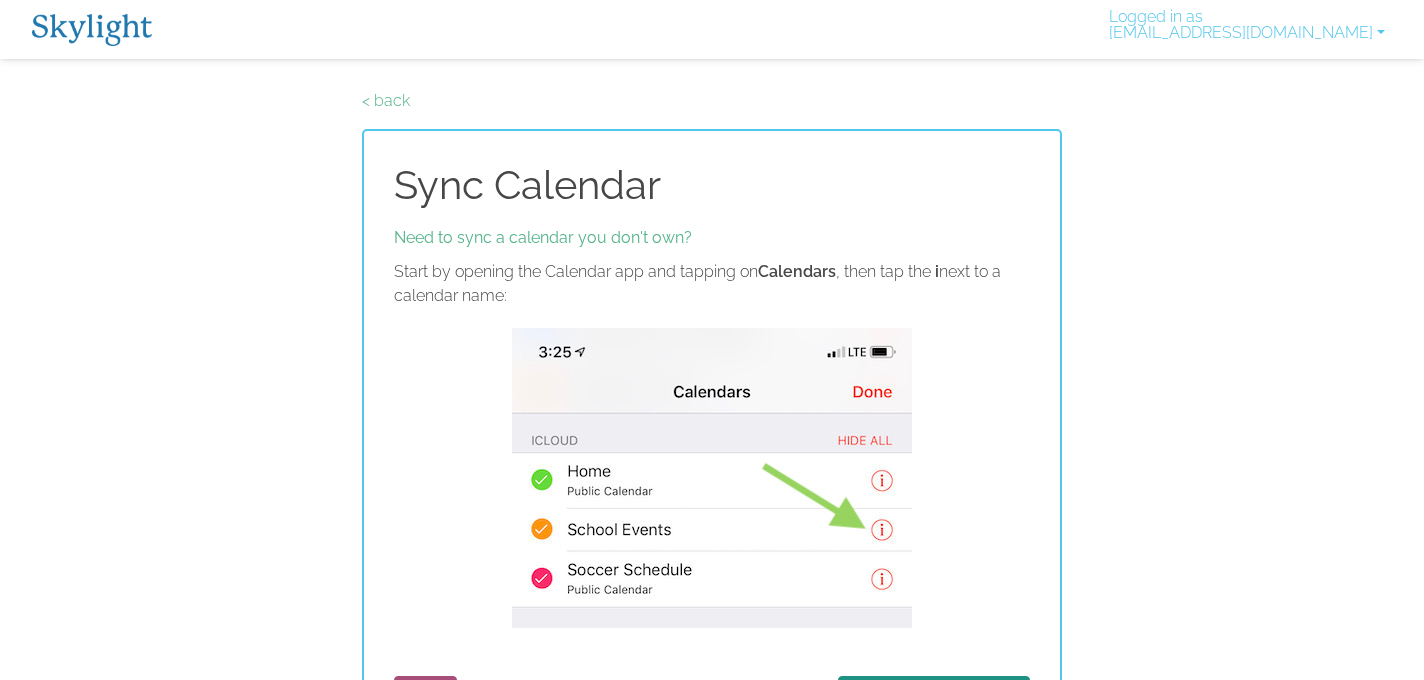 scroll, scrollTop: 74, scrollLeft: 0, axis: vertical 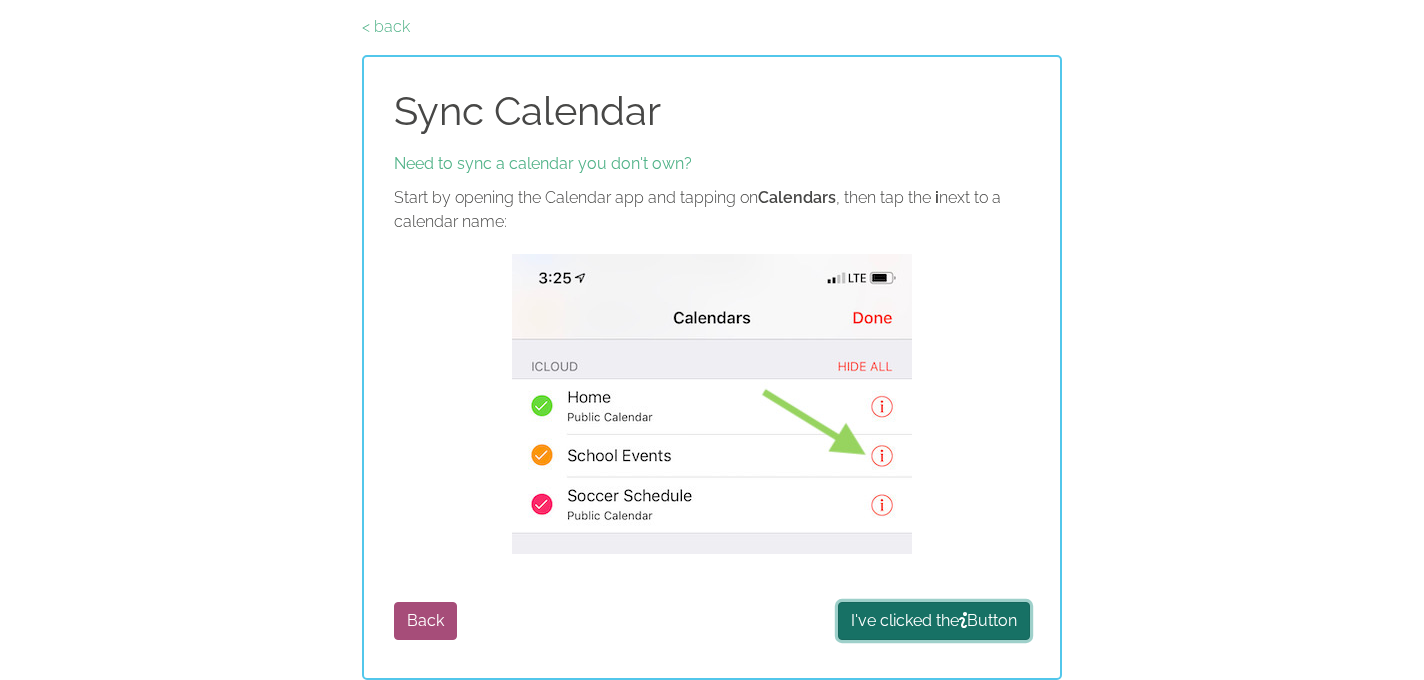 click on "I've clicked the   Button" at bounding box center (934, 621) 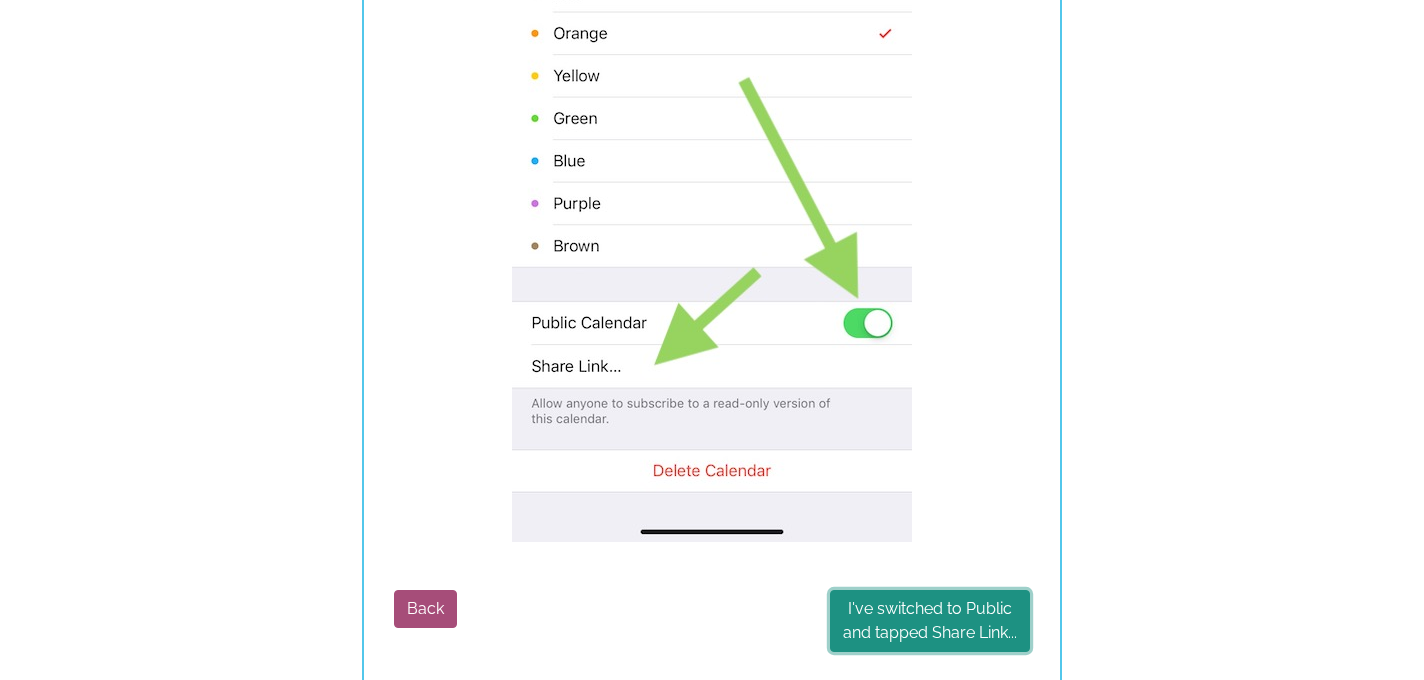 scroll, scrollTop: 597, scrollLeft: 0, axis: vertical 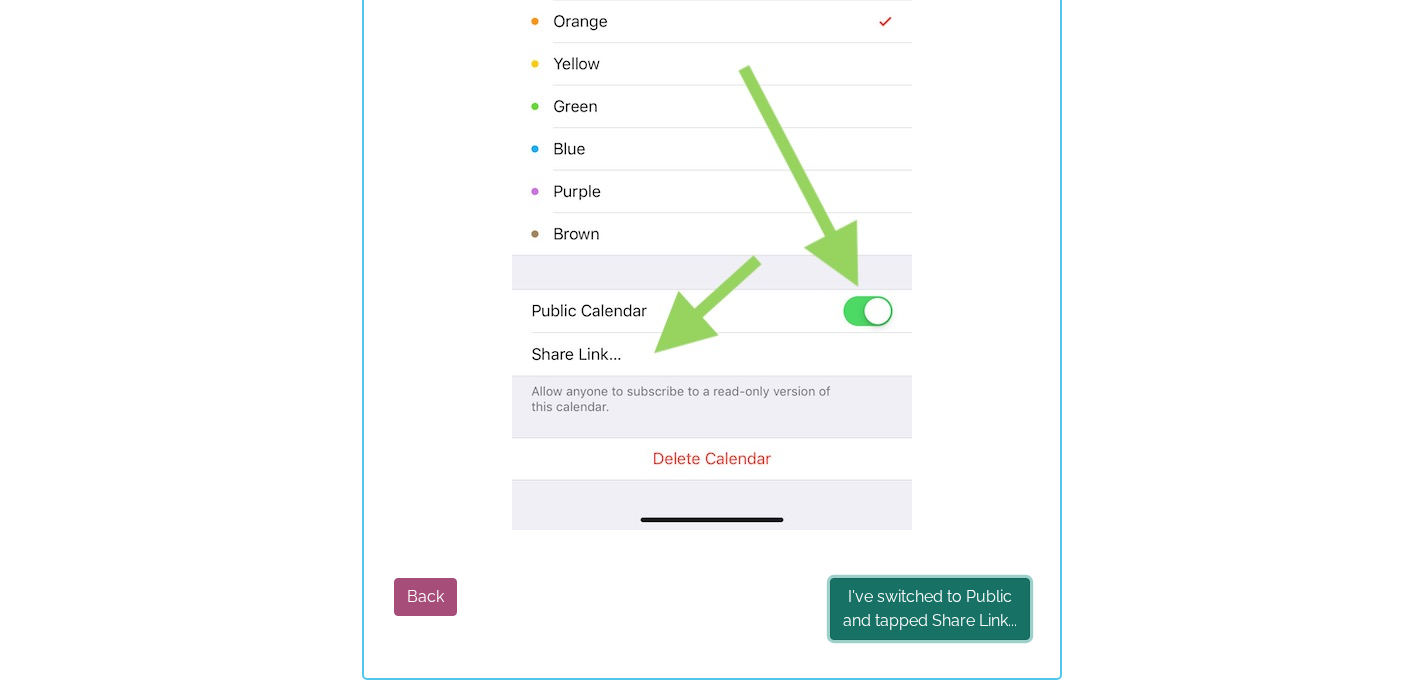 click on "I've switched to Public and tapped Share Link..." at bounding box center (930, 609) 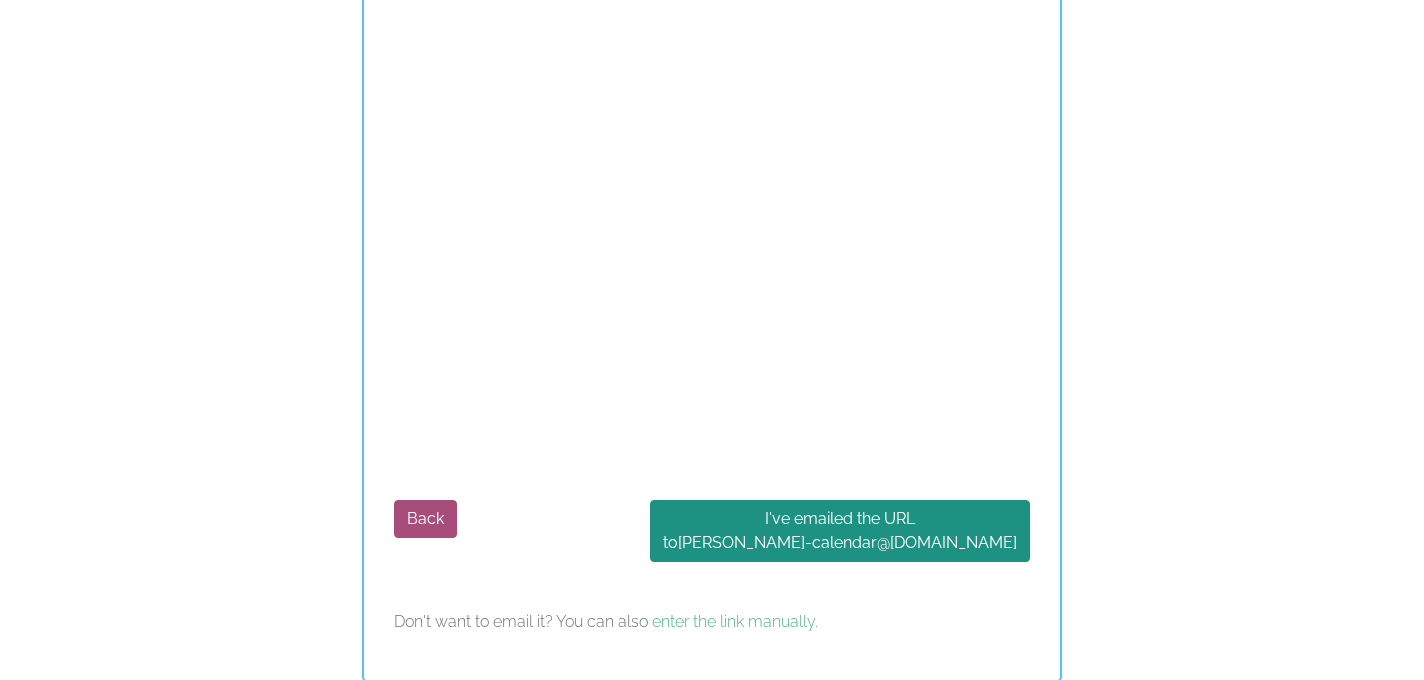 scroll, scrollTop: 1277, scrollLeft: 0, axis: vertical 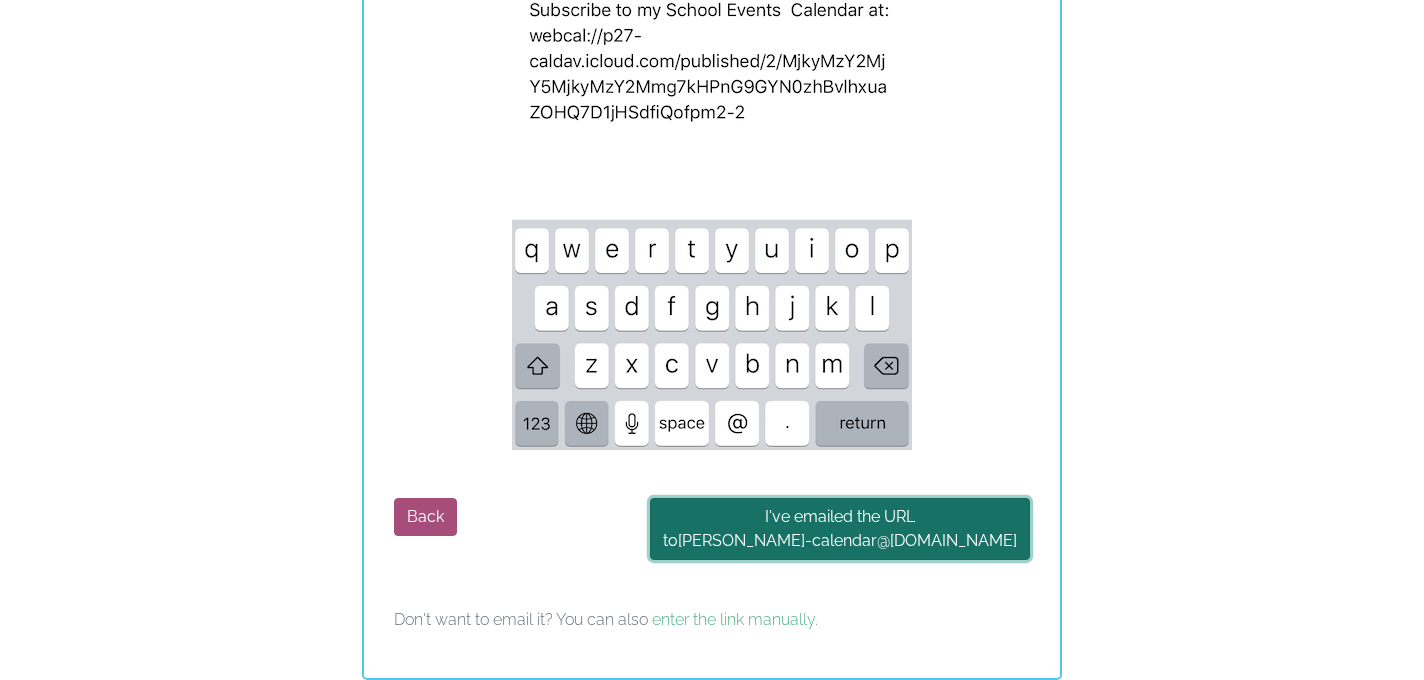 click on "I've emailed the URL to  spradley-calendar @ourskylight.com" at bounding box center [840, 529] 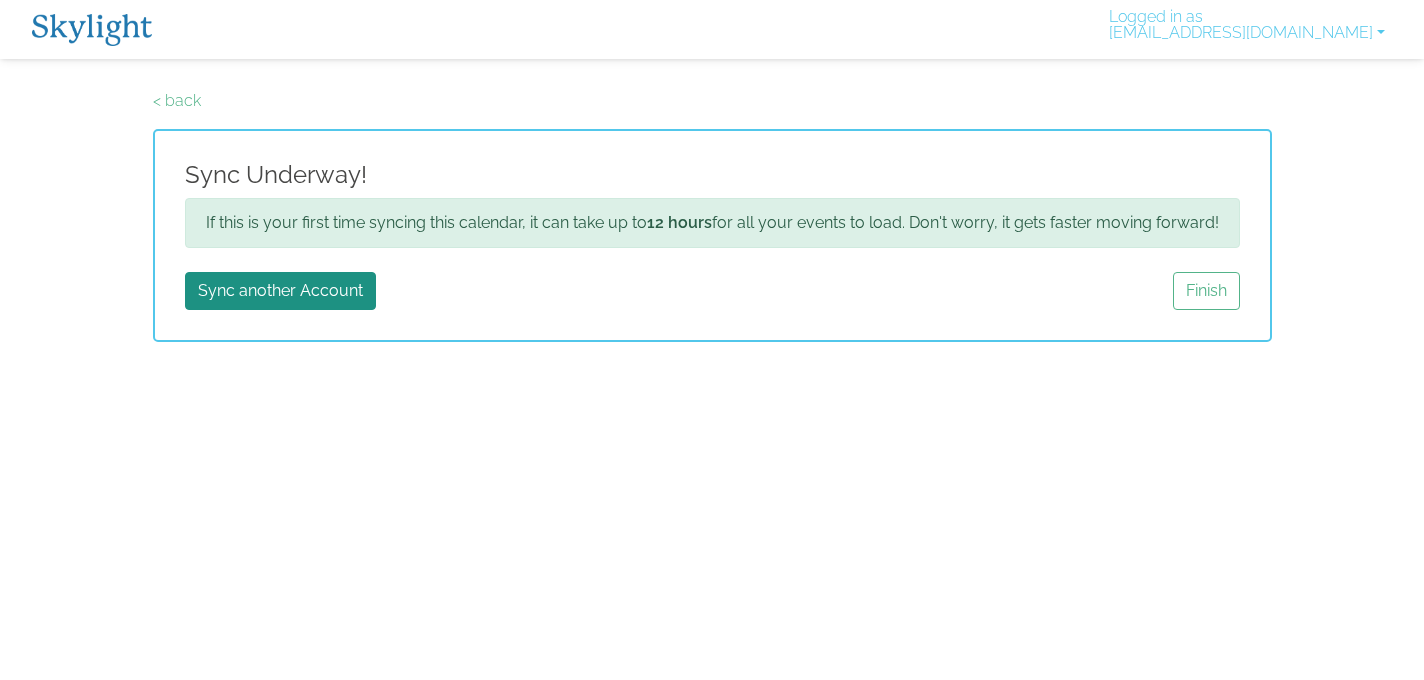 scroll, scrollTop: 0, scrollLeft: 0, axis: both 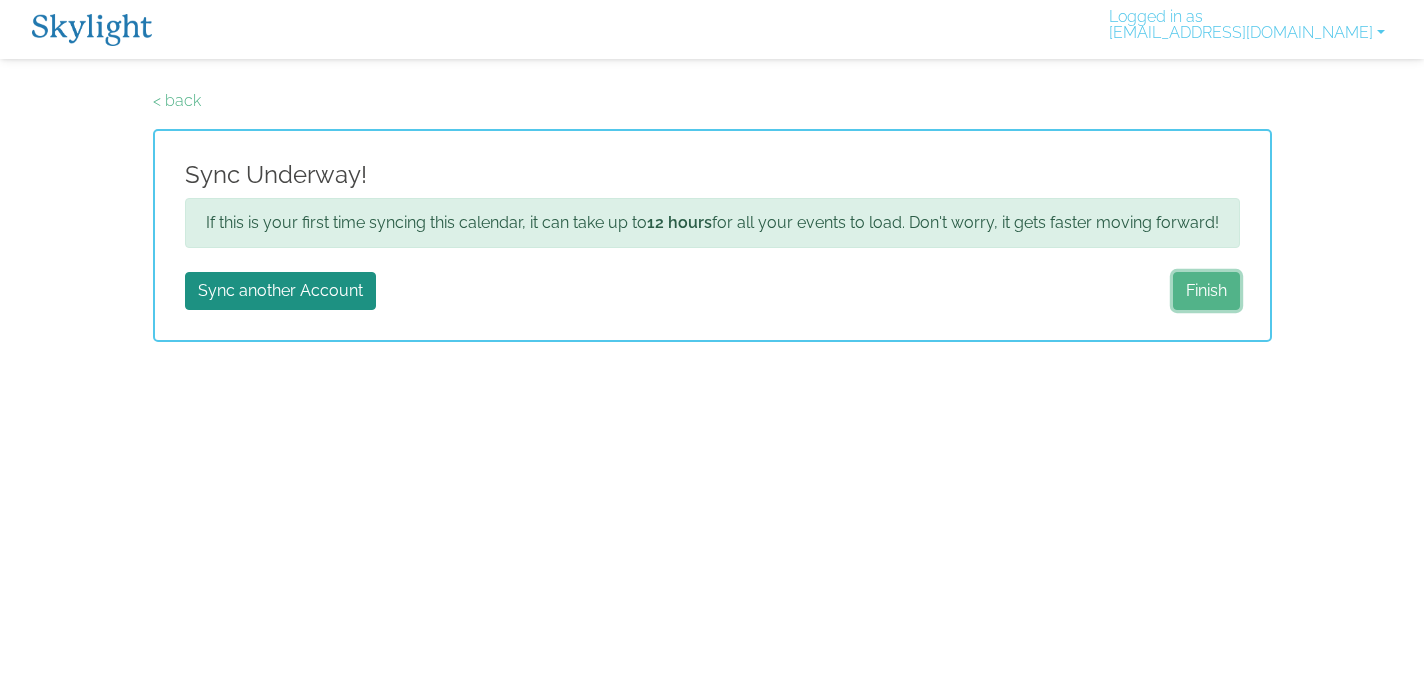 click on "Finish" at bounding box center (1206, 291) 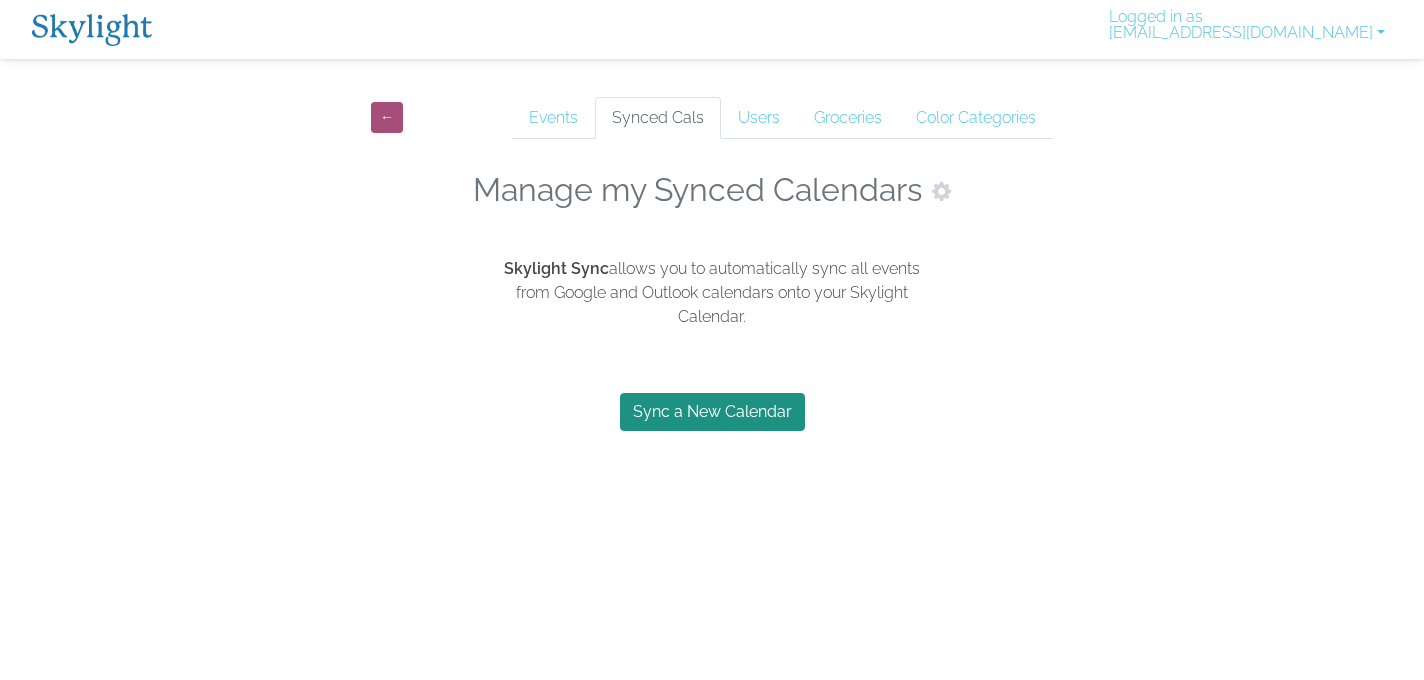 scroll, scrollTop: 0, scrollLeft: 0, axis: both 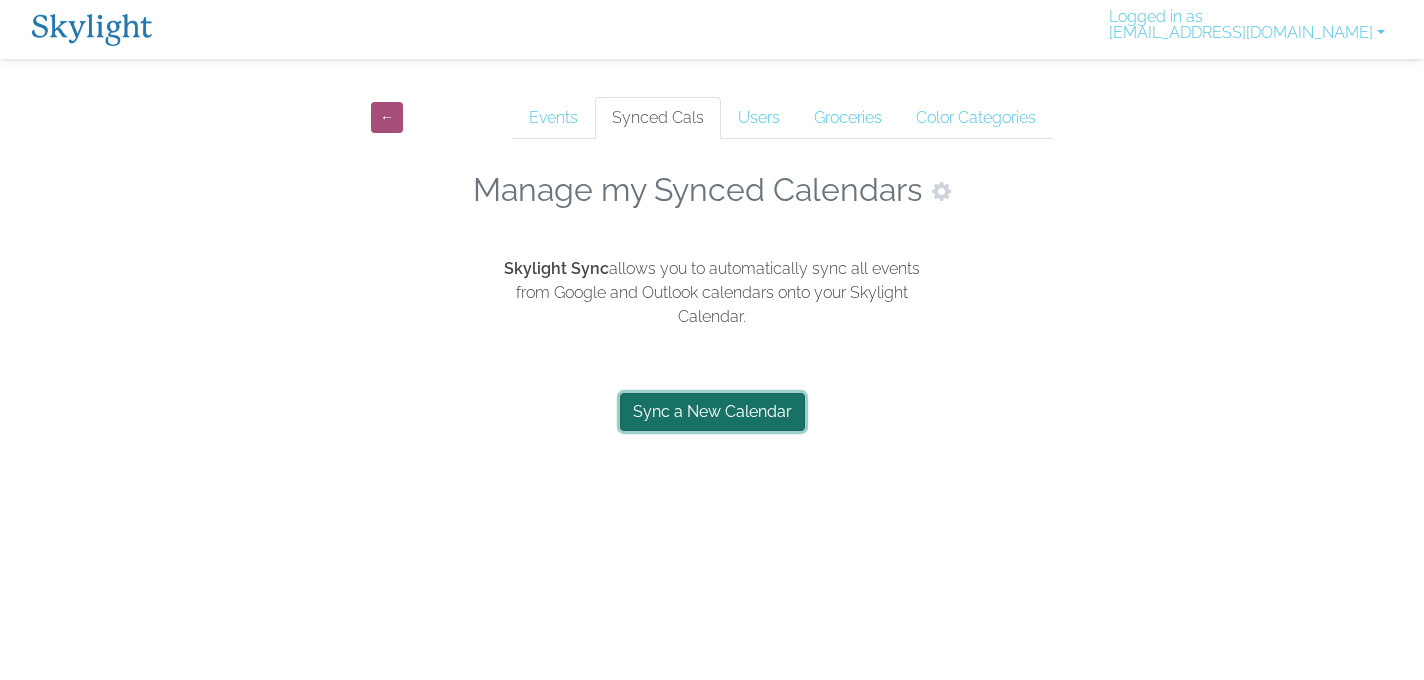 click on "Sync a New Calendar" at bounding box center [712, 412] 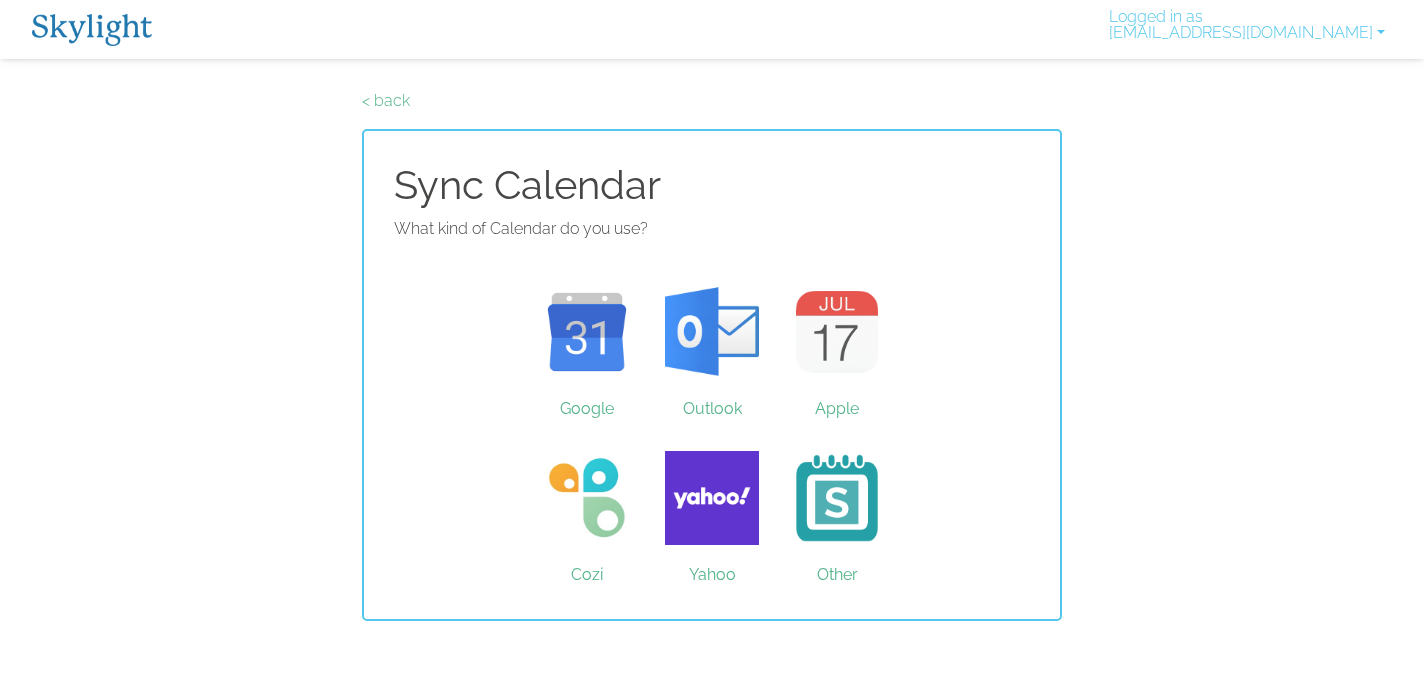 scroll, scrollTop: 0, scrollLeft: 0, axis: both 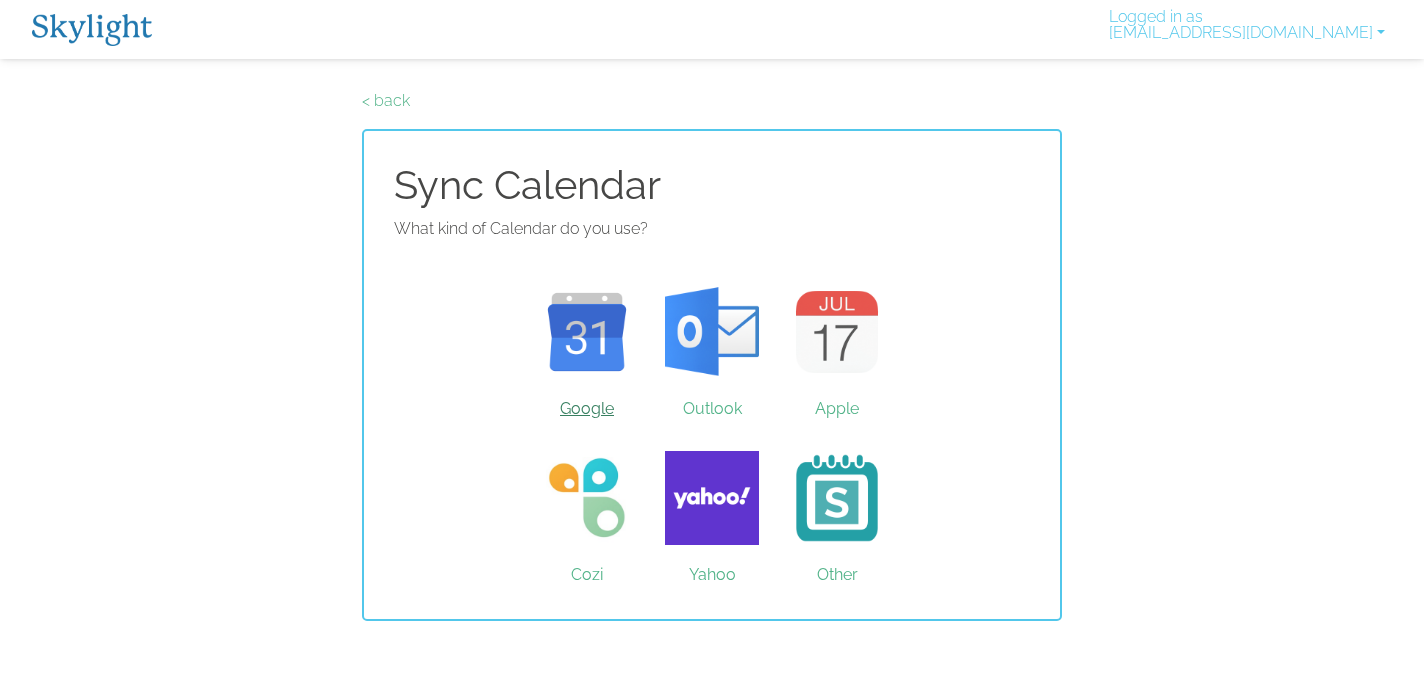 click on "Google" at bounding box center (587, 332) 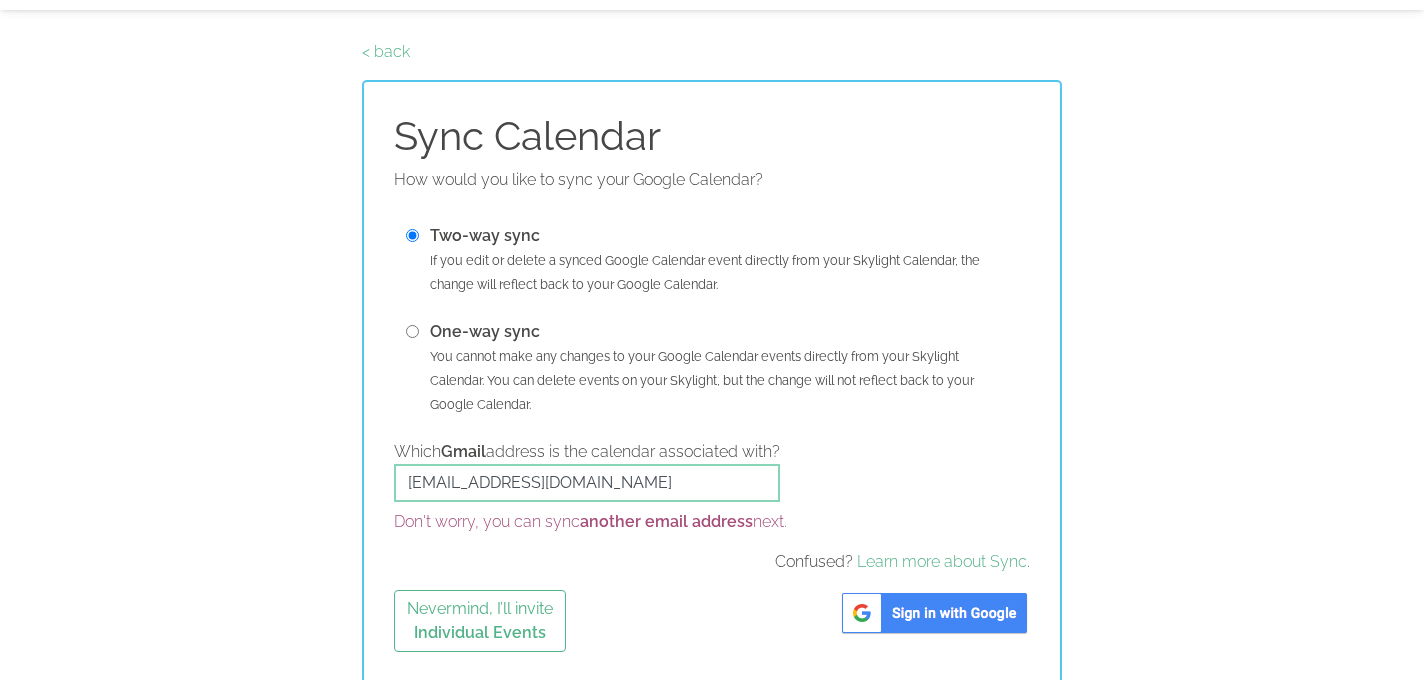 scroll, scrollTop: 53, scrollLeft: 0, axis: vertical 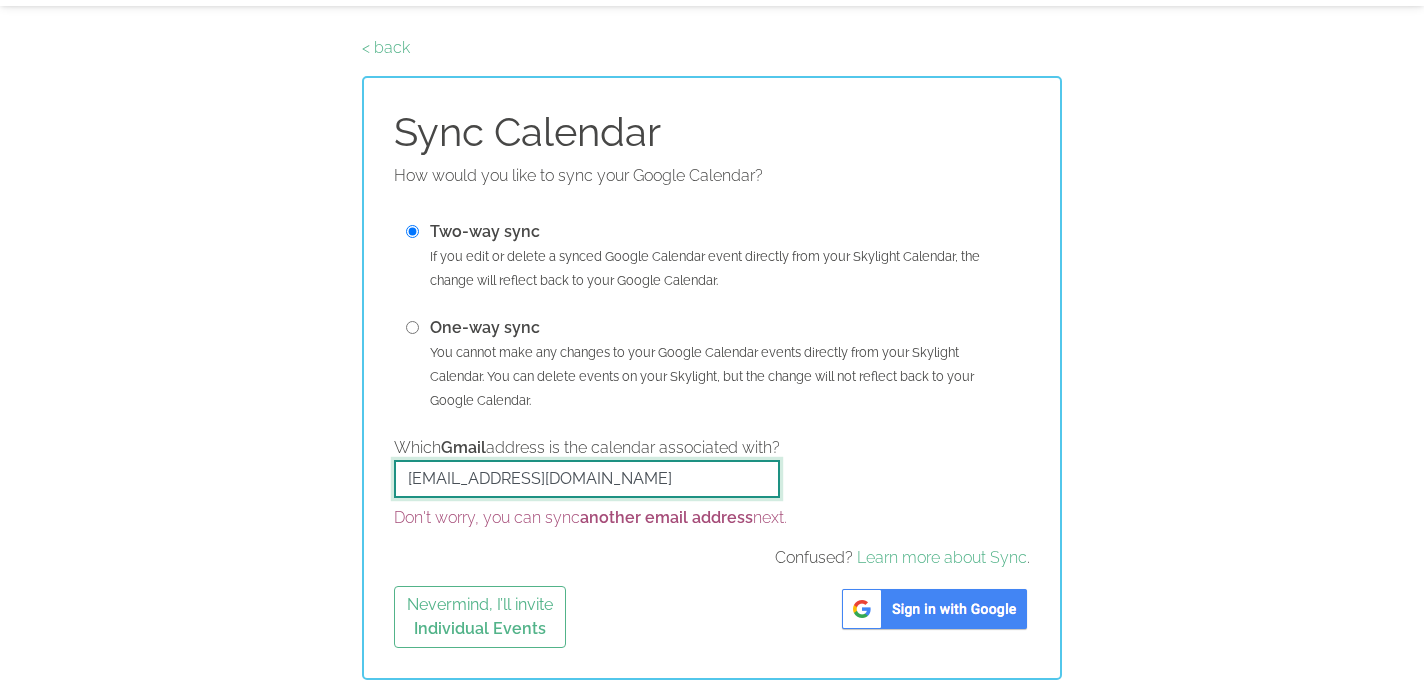 drag, startPoint x: 607, startPoint y: 480, endPoint x: 398, endPoint y: 462, distance: 209.77368 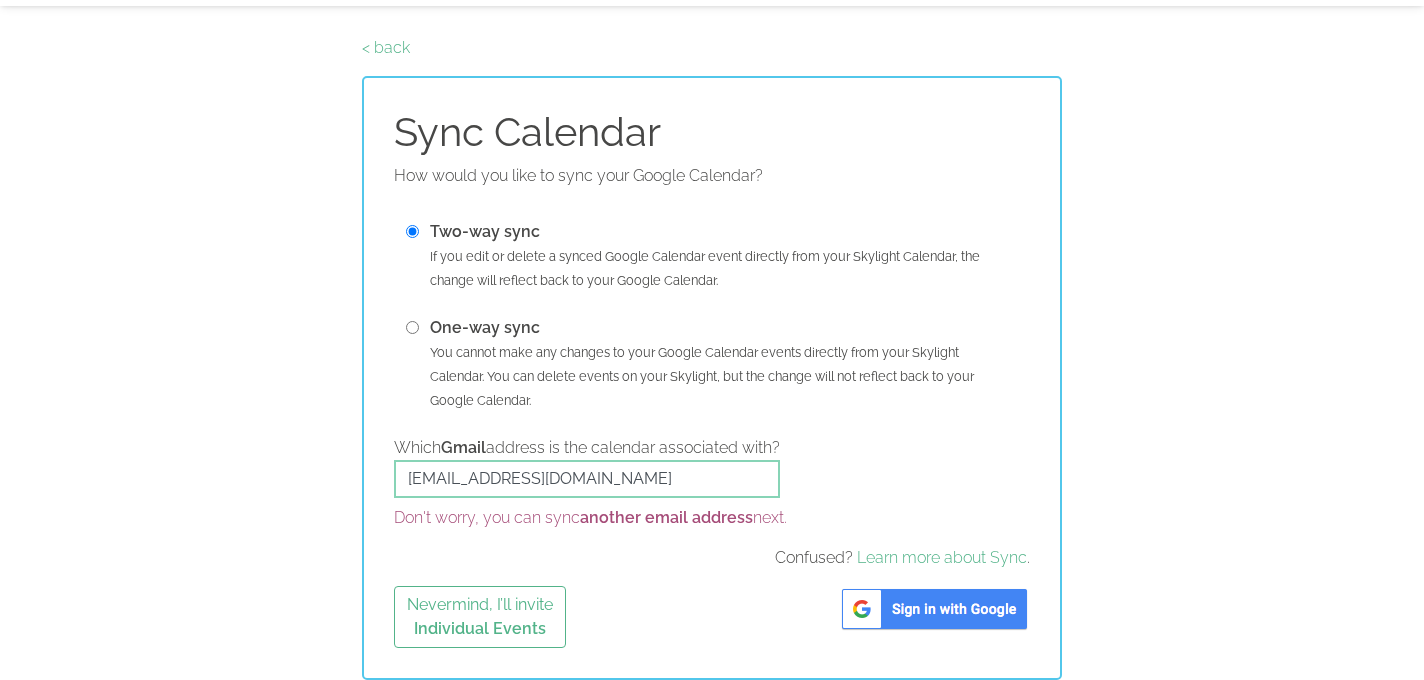 click at bounding box center [934, 609] 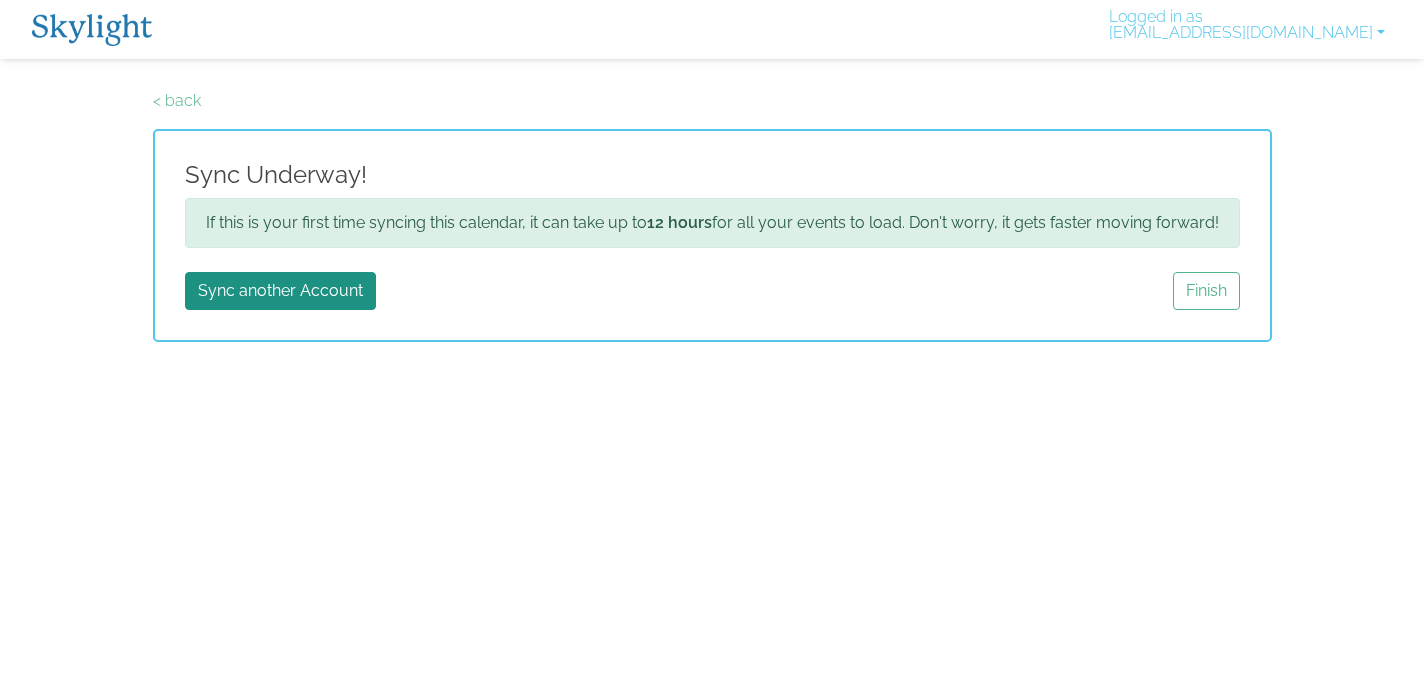 scroll, scrollTop: 0, scrollLeft: 0, axis: both 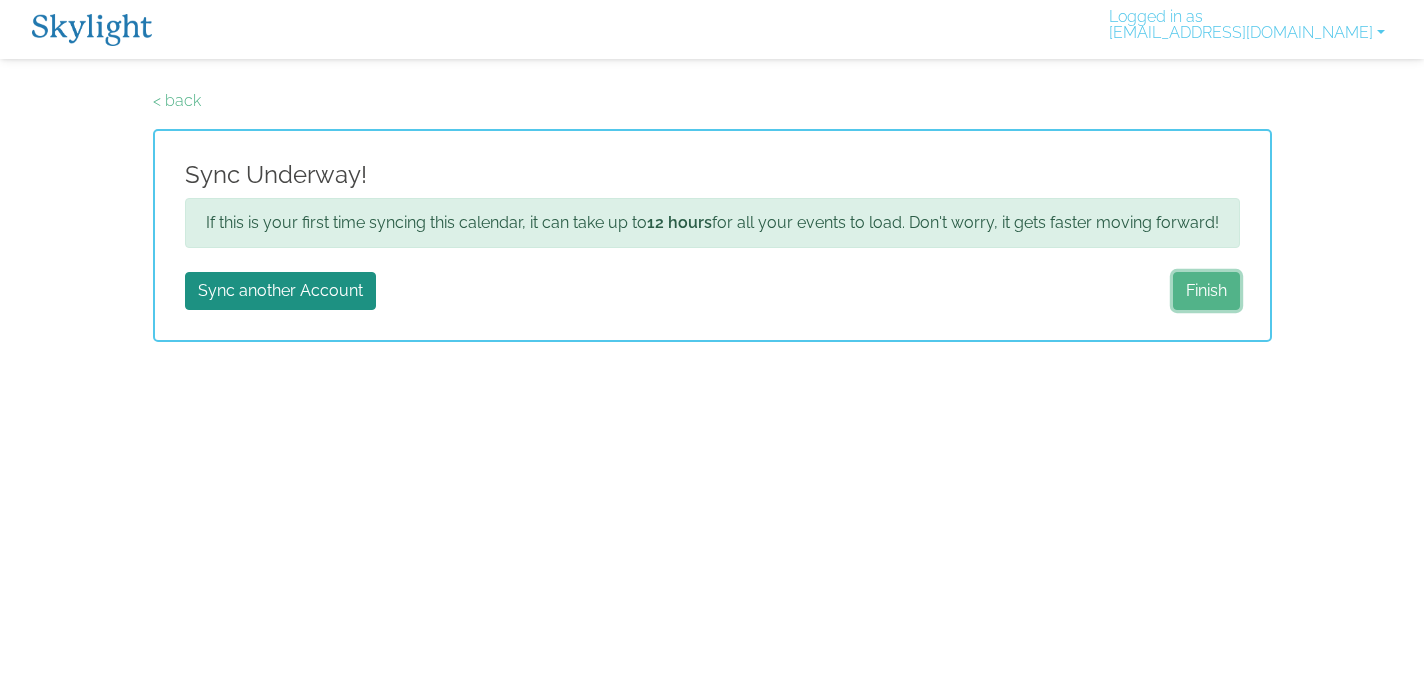 click on "Finish" at bounding box center [1206, 291] 